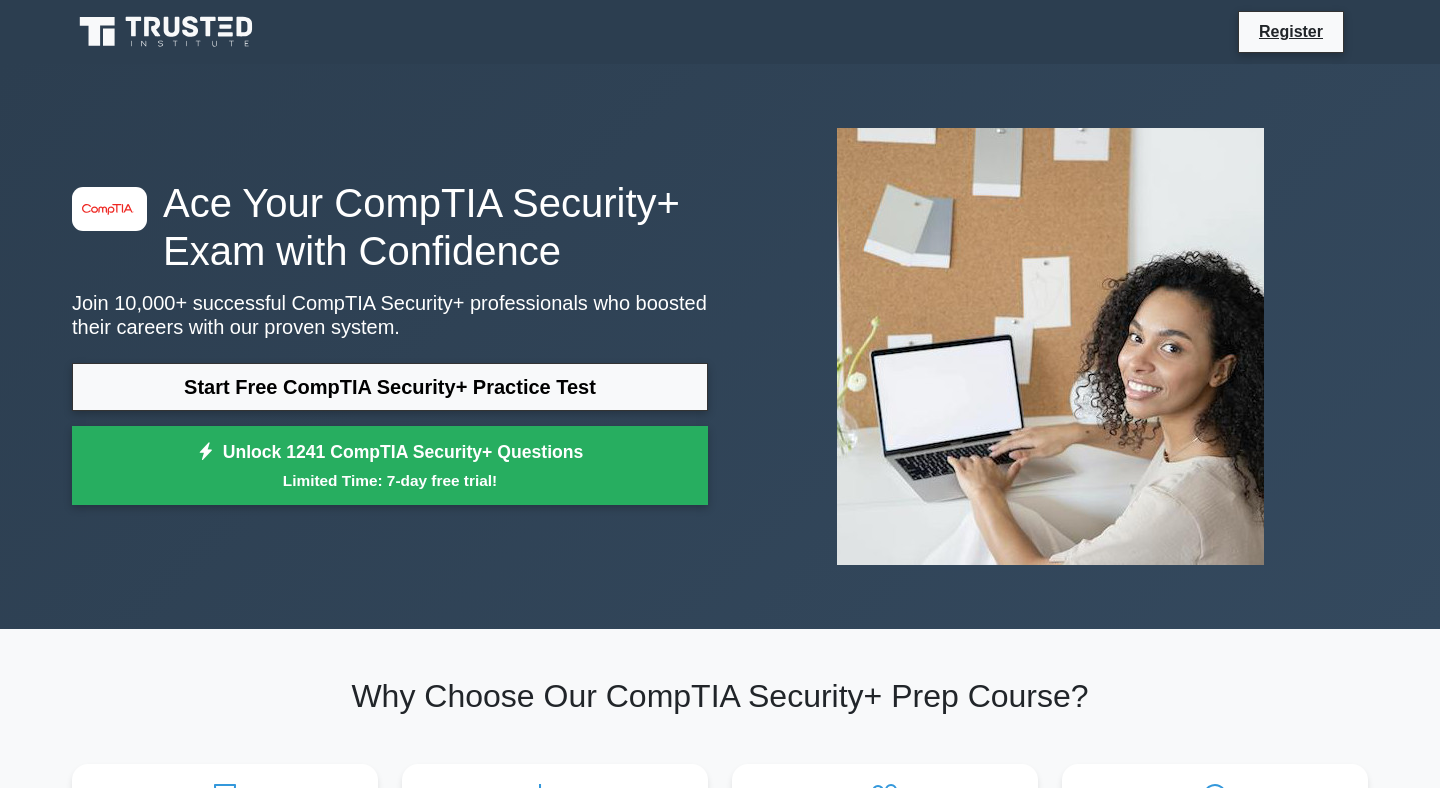 scroll, scrollTop: 0, scrollLeft: 0, axis: both 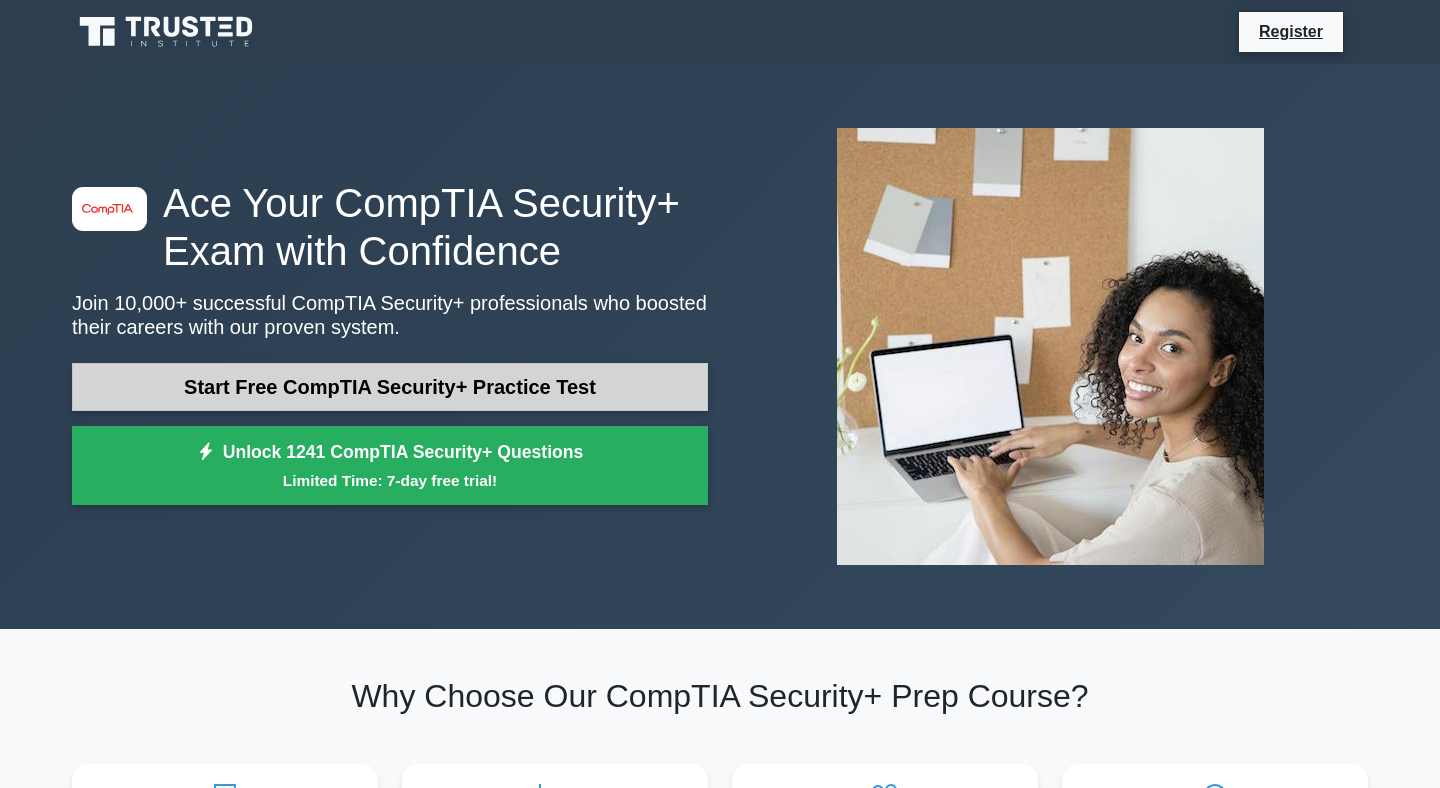 click on "Start Free CompTIA Security+ Practice Test" at bounding box center [390, 387] 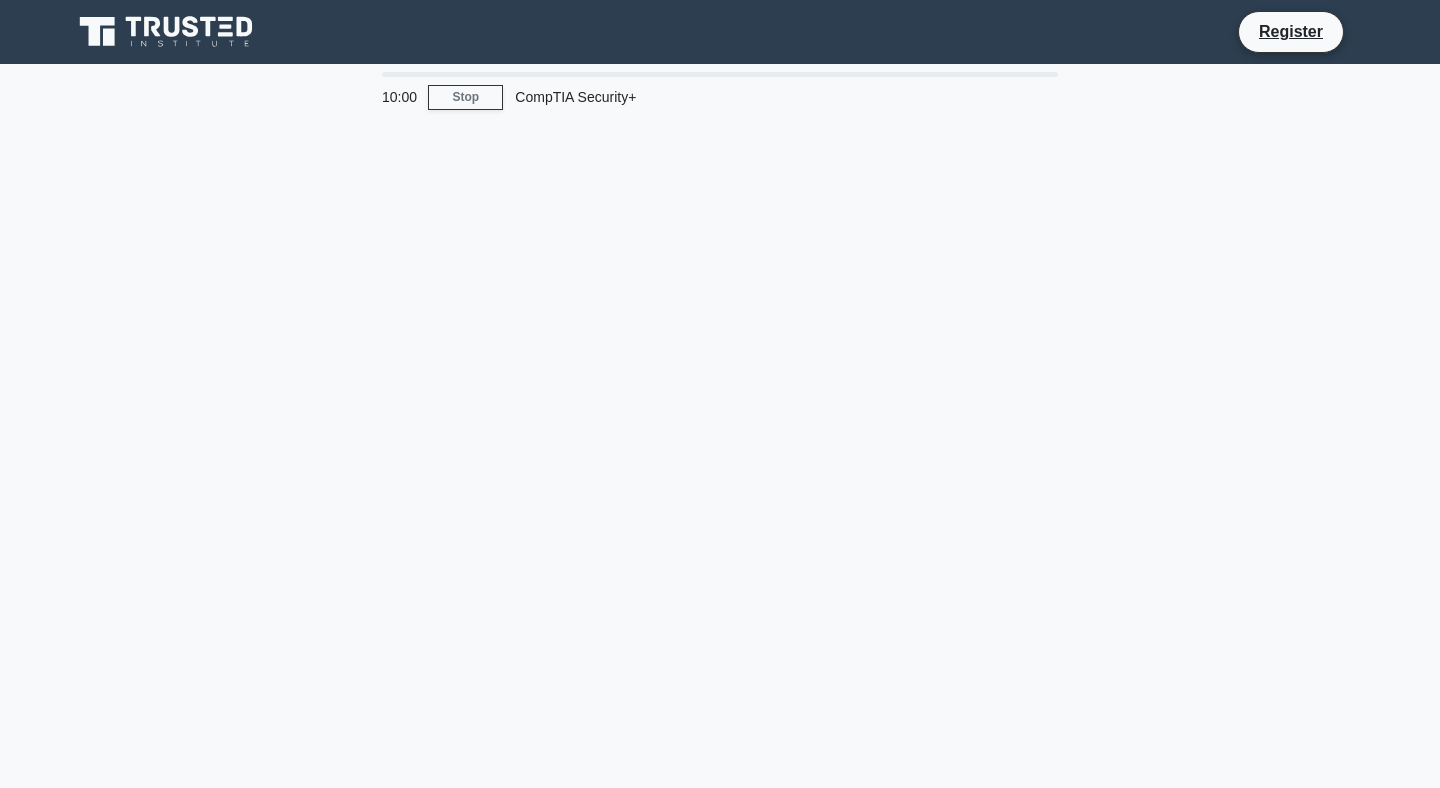 scroll, scrollTop: 0, scrollLeft: 0, axis: both 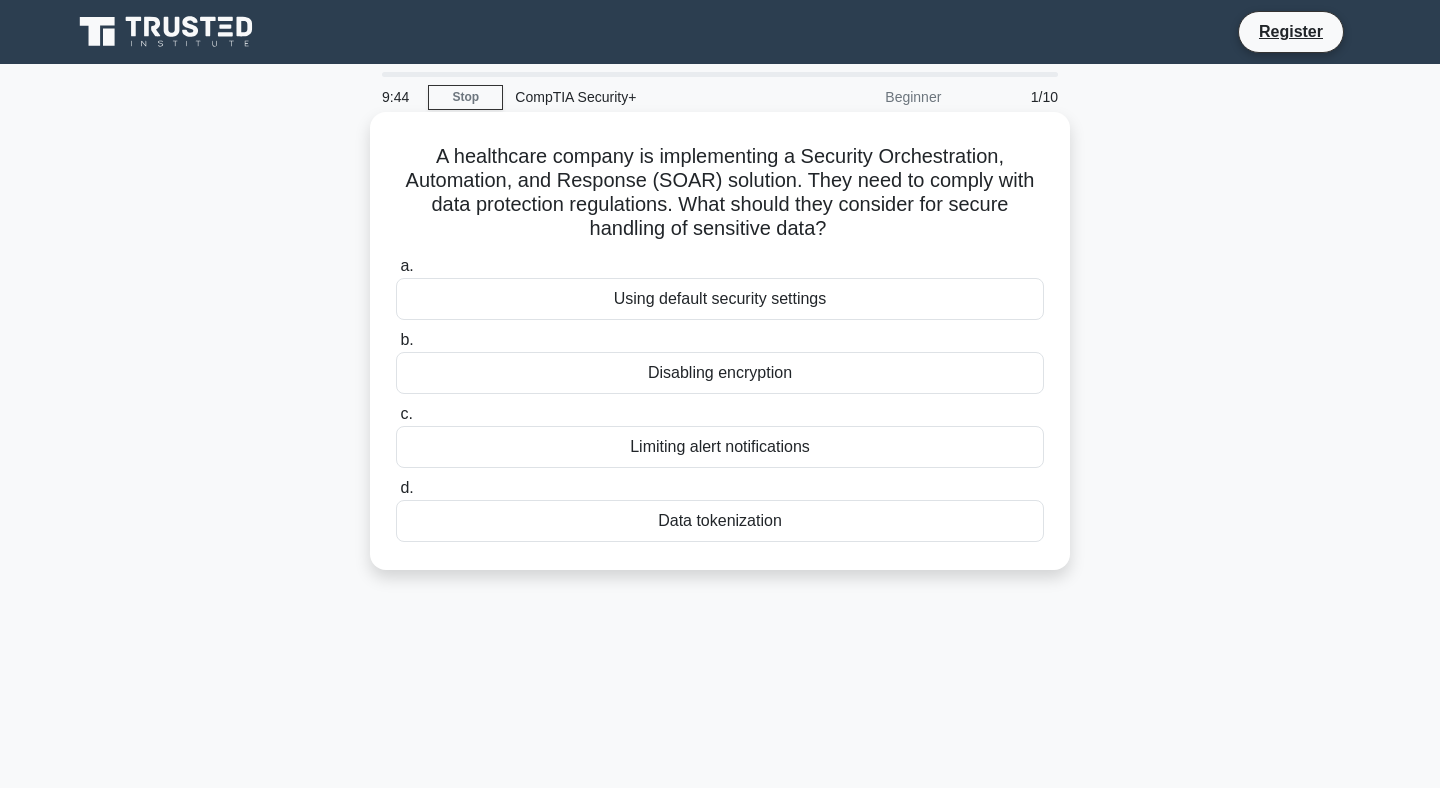 click on "Data tokenization" at bounding box center (720, 521) 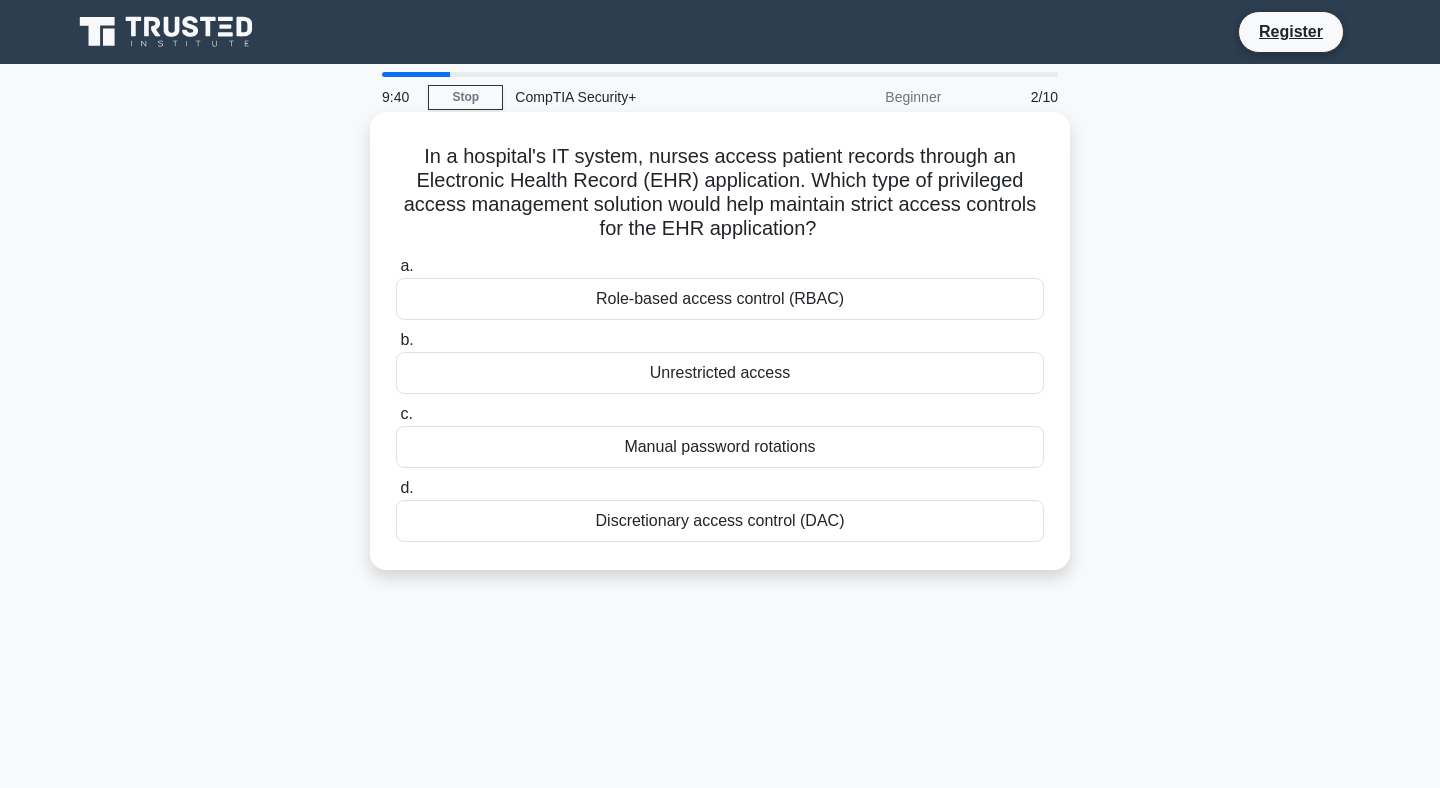 click on "Role-based access control (RBAC)" at bounding box center (720, 299) 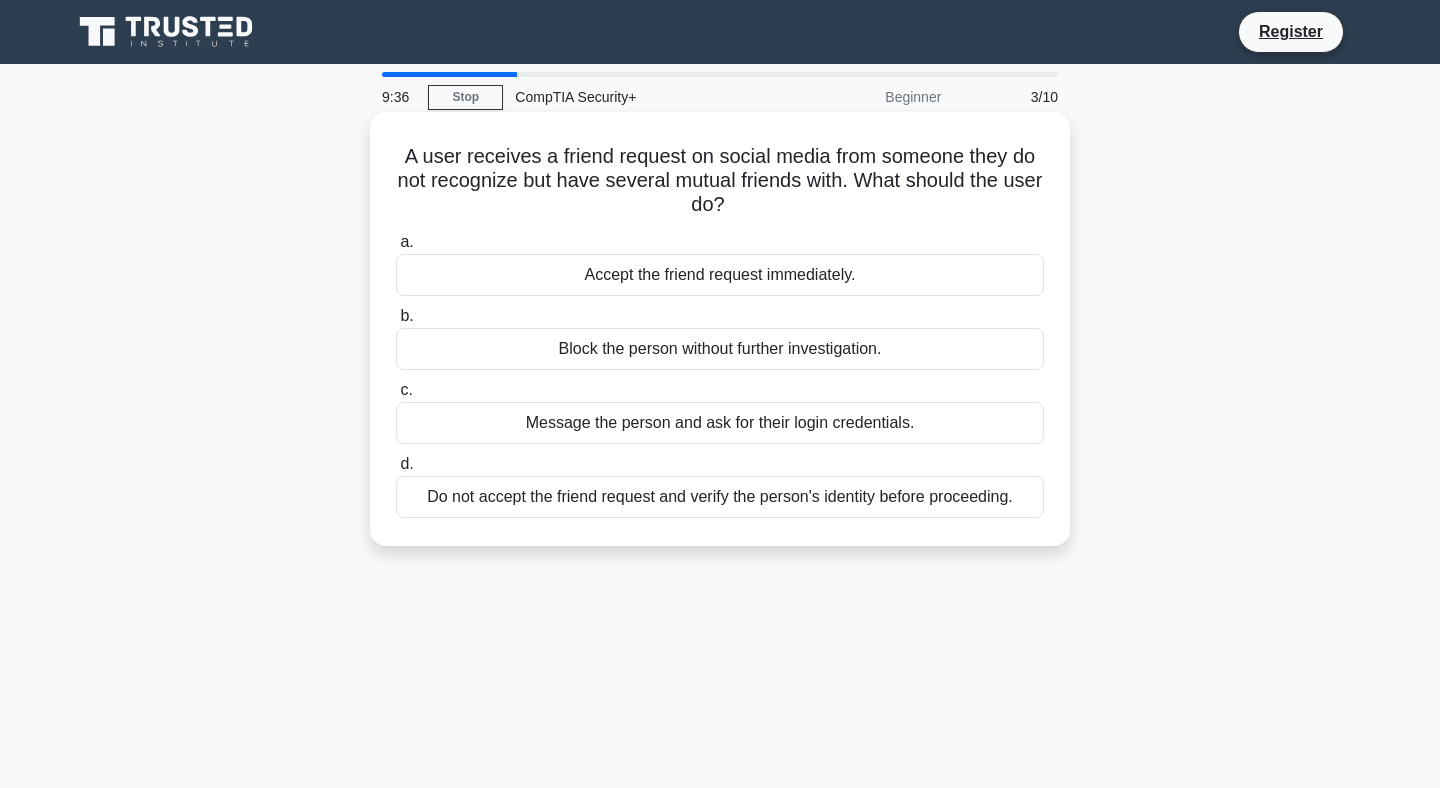 click on "Do not accept the friend request and verify the person's identity before proceeding." at bounding box center [720, 497] 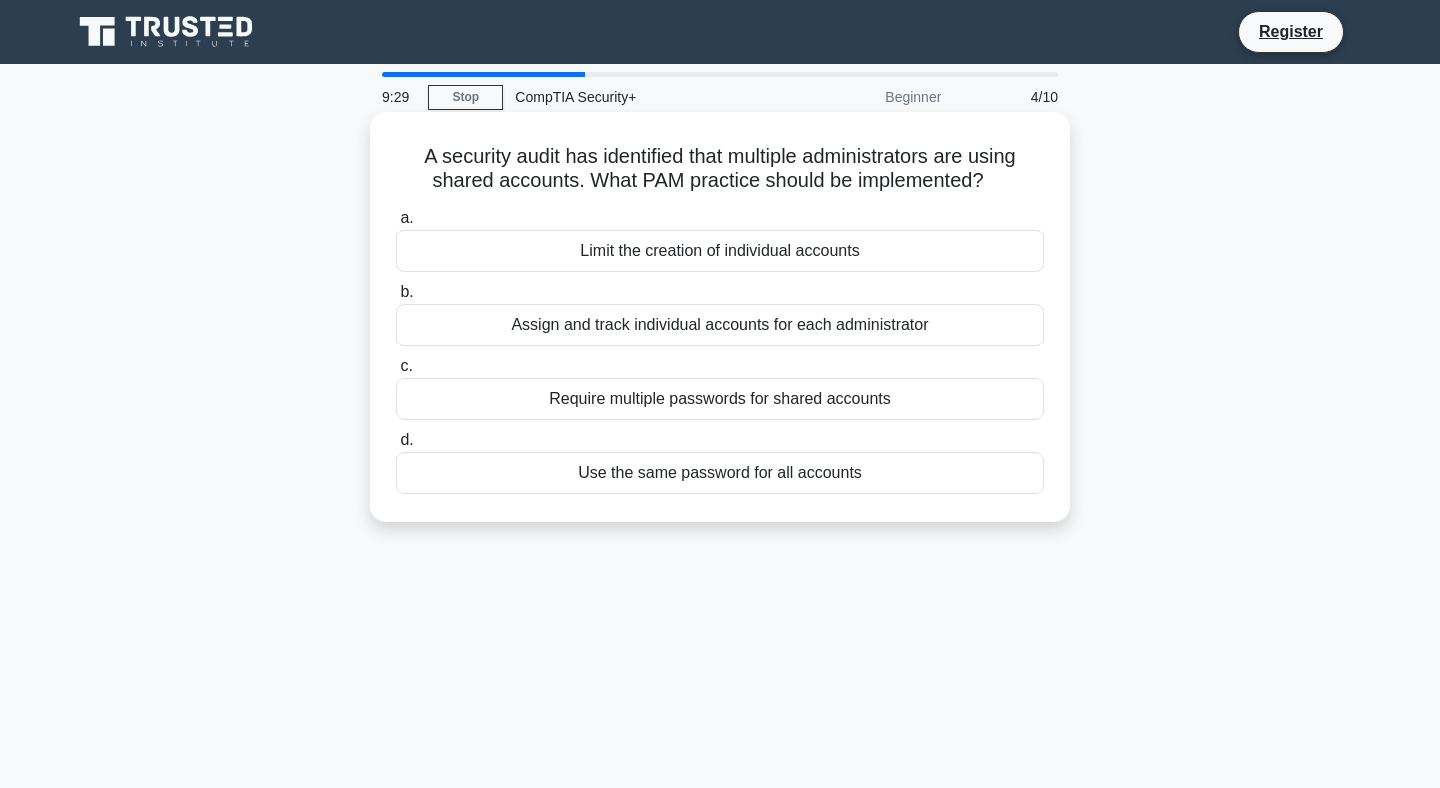 click on "Assign and track individual accounts for each administrator" at bounding box center [720, 325] 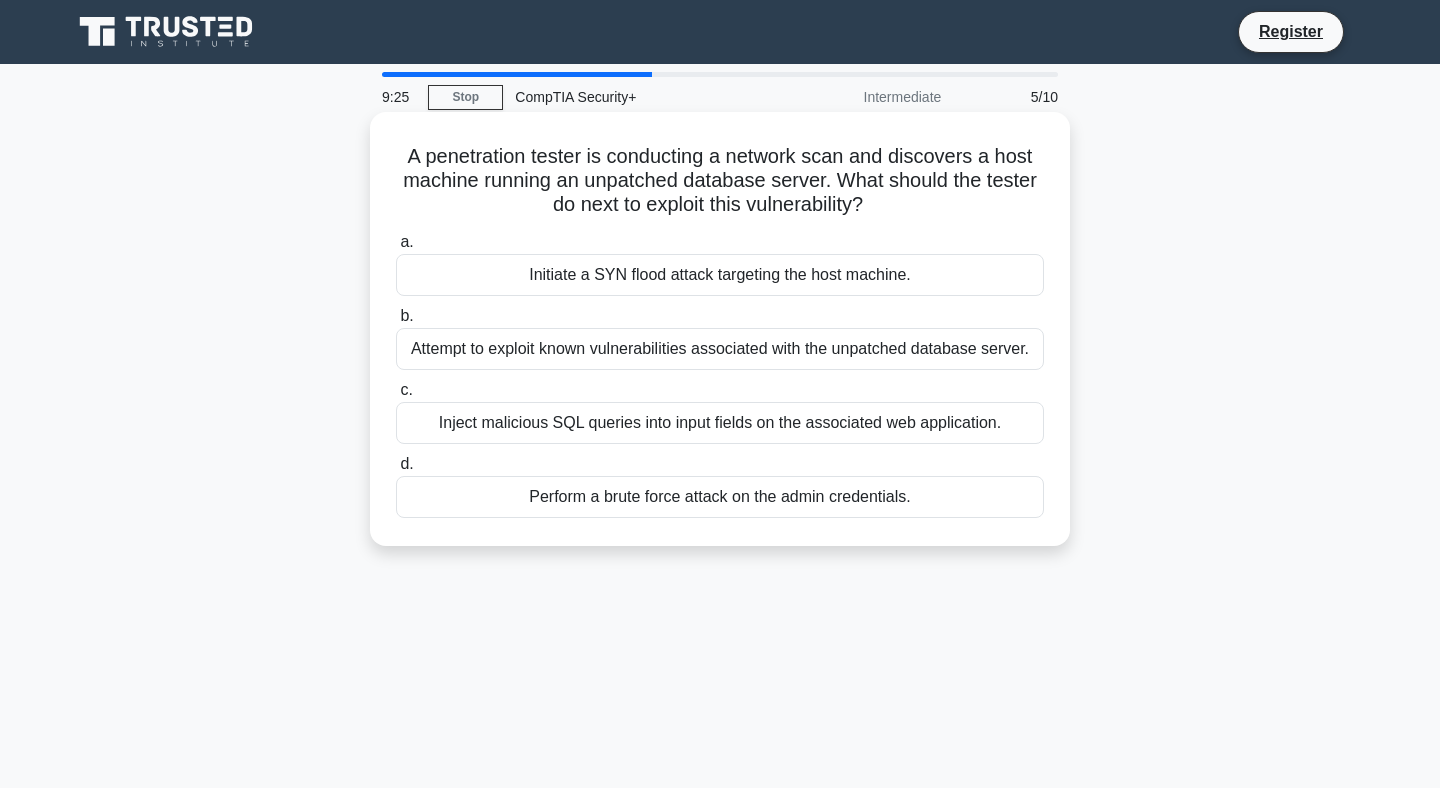 click on "Attempt to exploit known vulnerabilities associated with the unpatched database server." at bounding box center (720, 349) 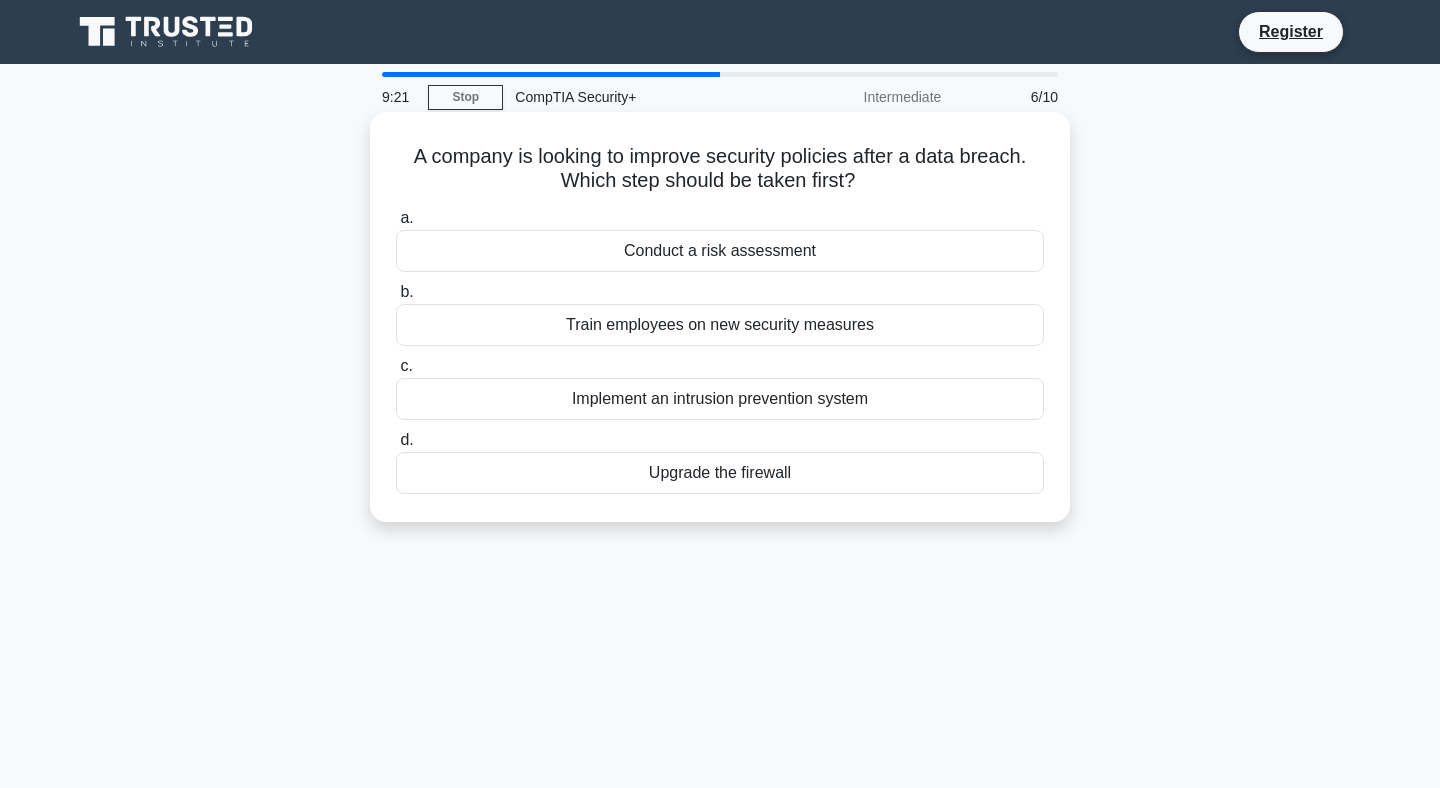click on "Conduct a risk assessment" at bounding box center (720, 251) 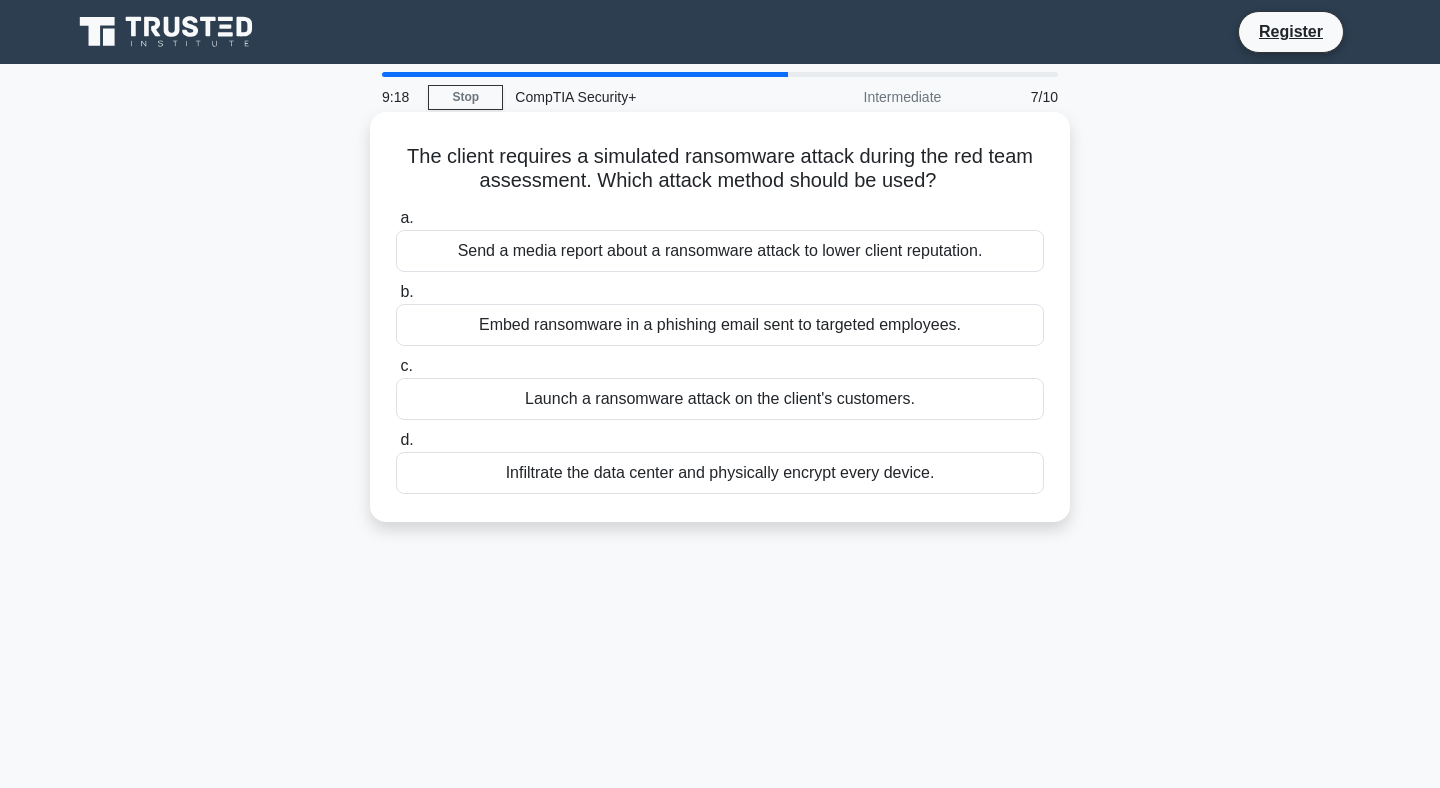 click on "Embed ransomware in a phishing email sent to targeted employees." at bounding box center [720, 325] 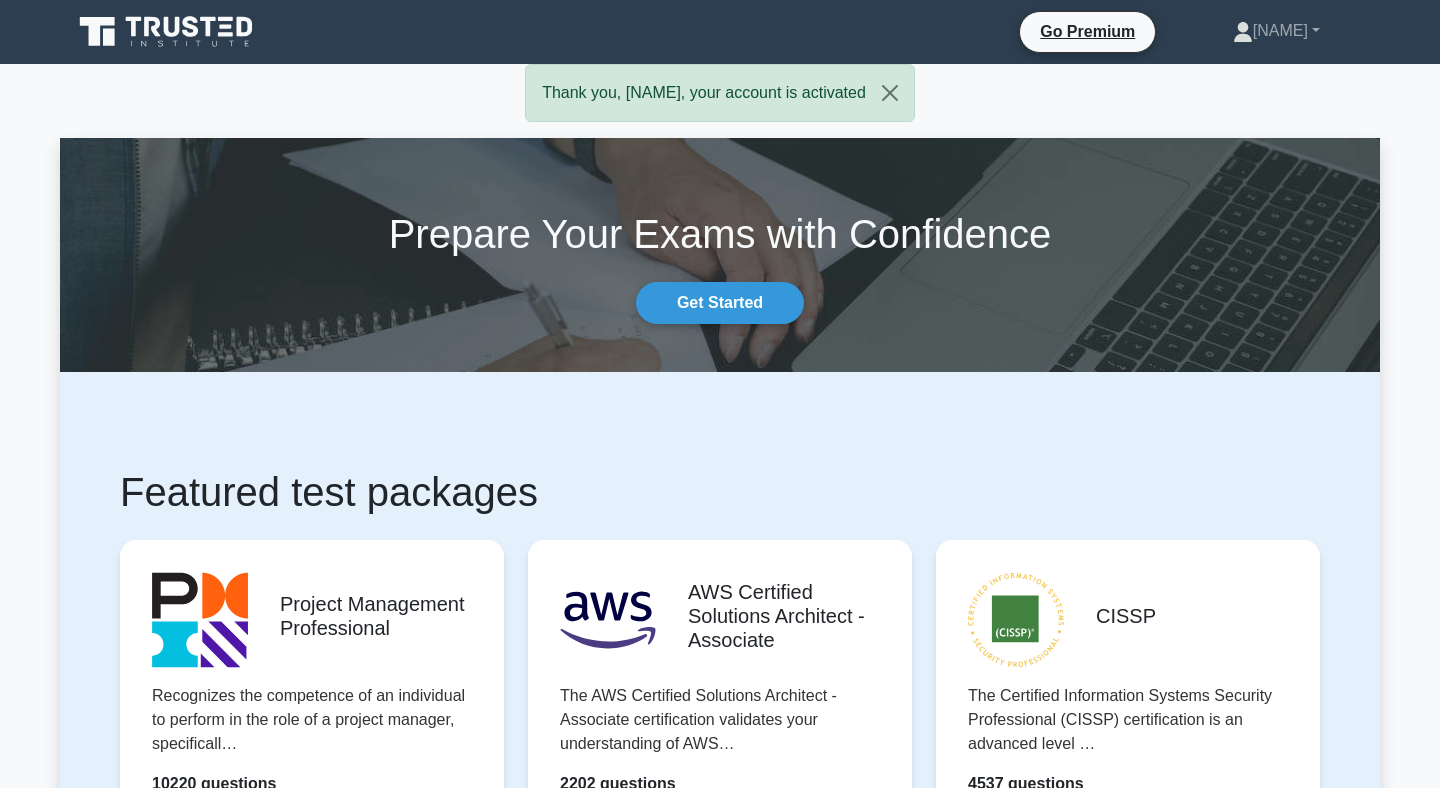 scroll, scrollTop: 0, scrollLeft: 0, axis: both 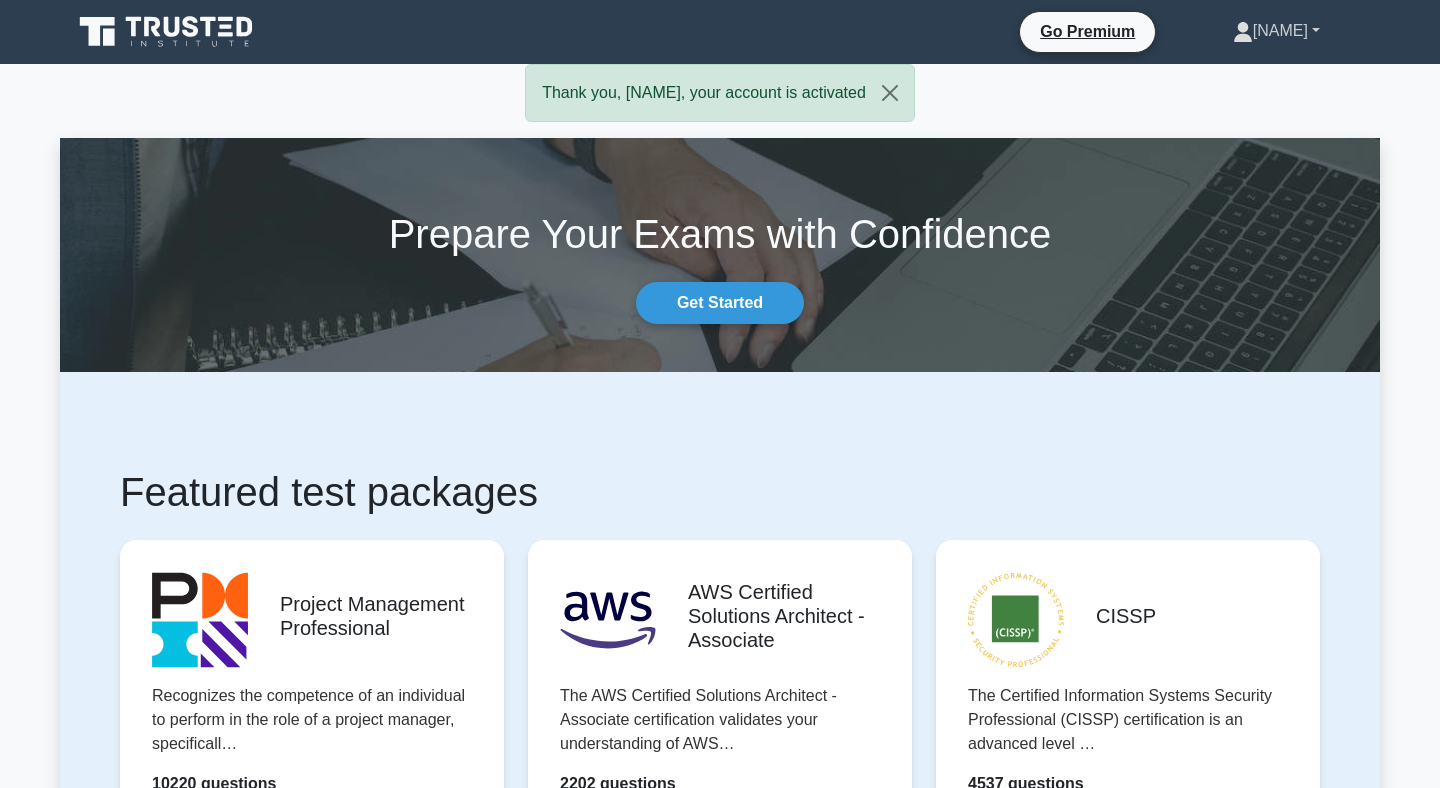 click 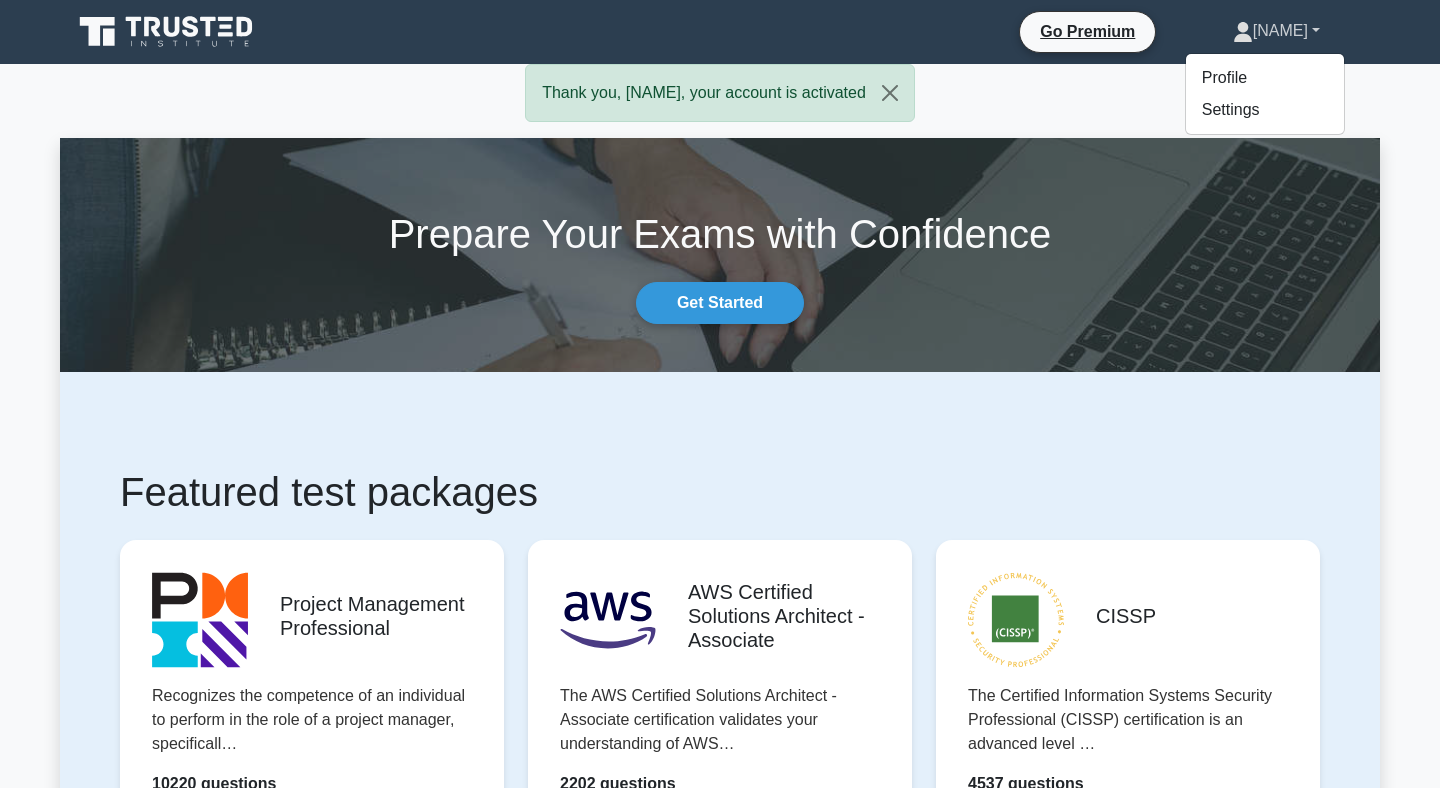 click 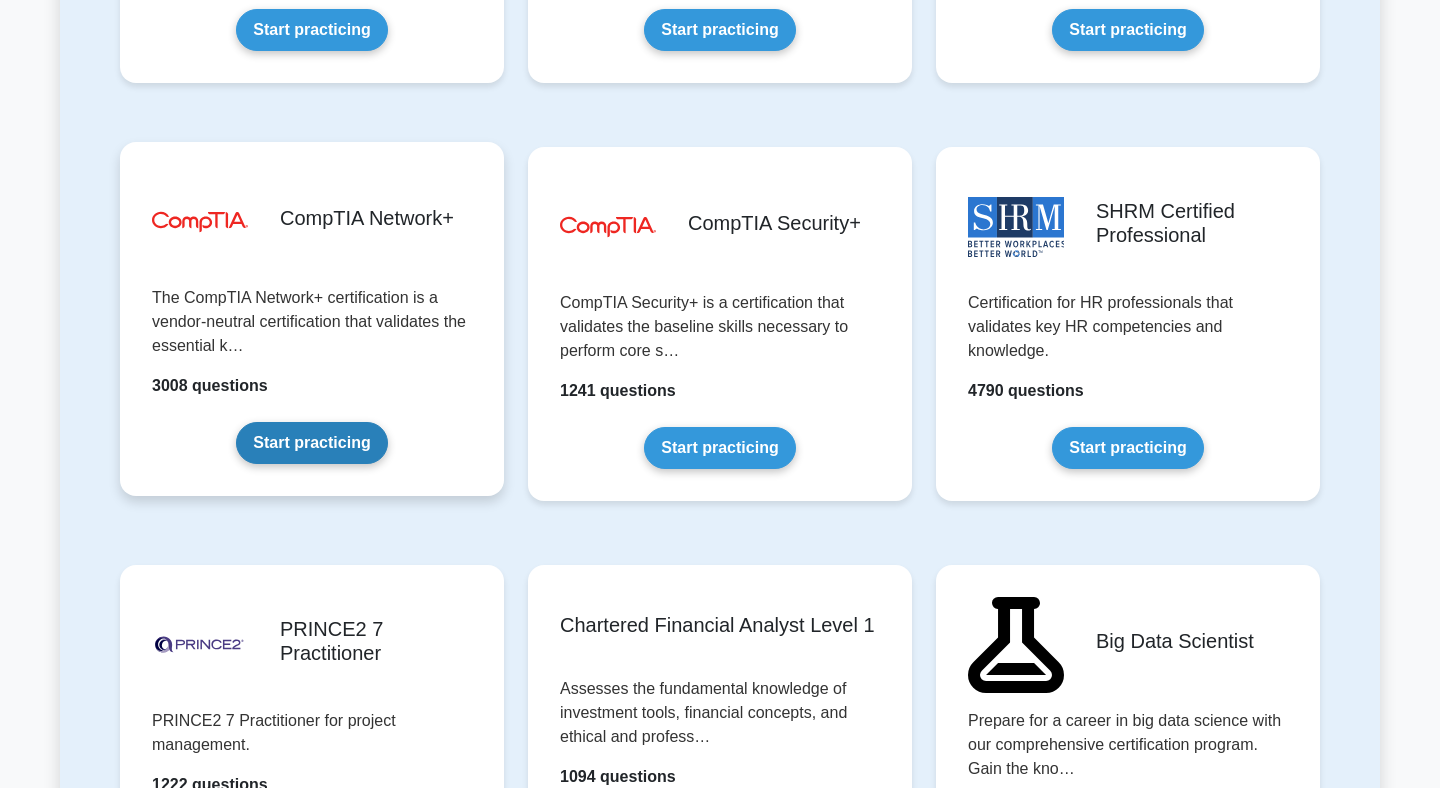 scroll, scrollTop: 3734, scrollLeft: 0, axis: vertical 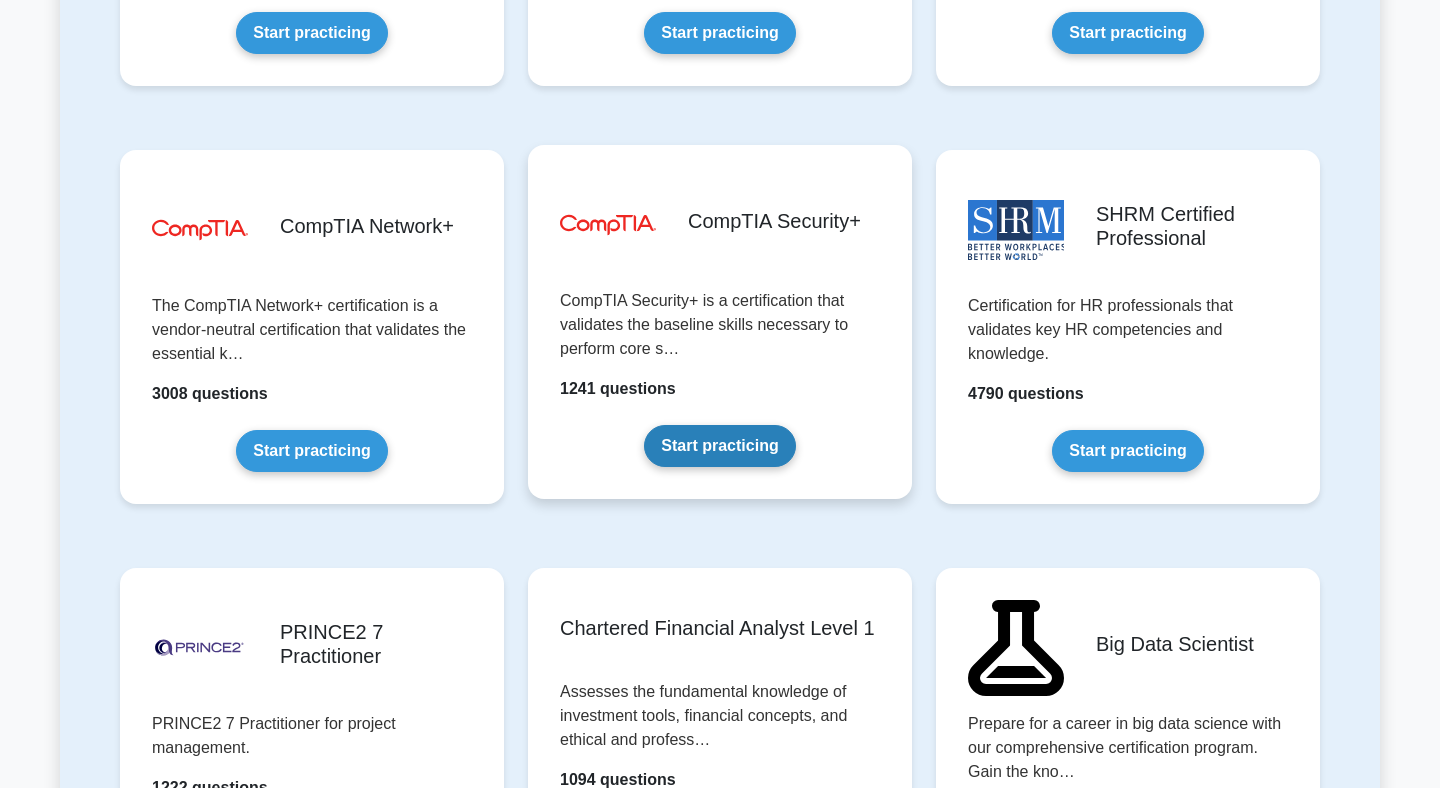 click on "Start practicing" at bounding box center (719, 446) 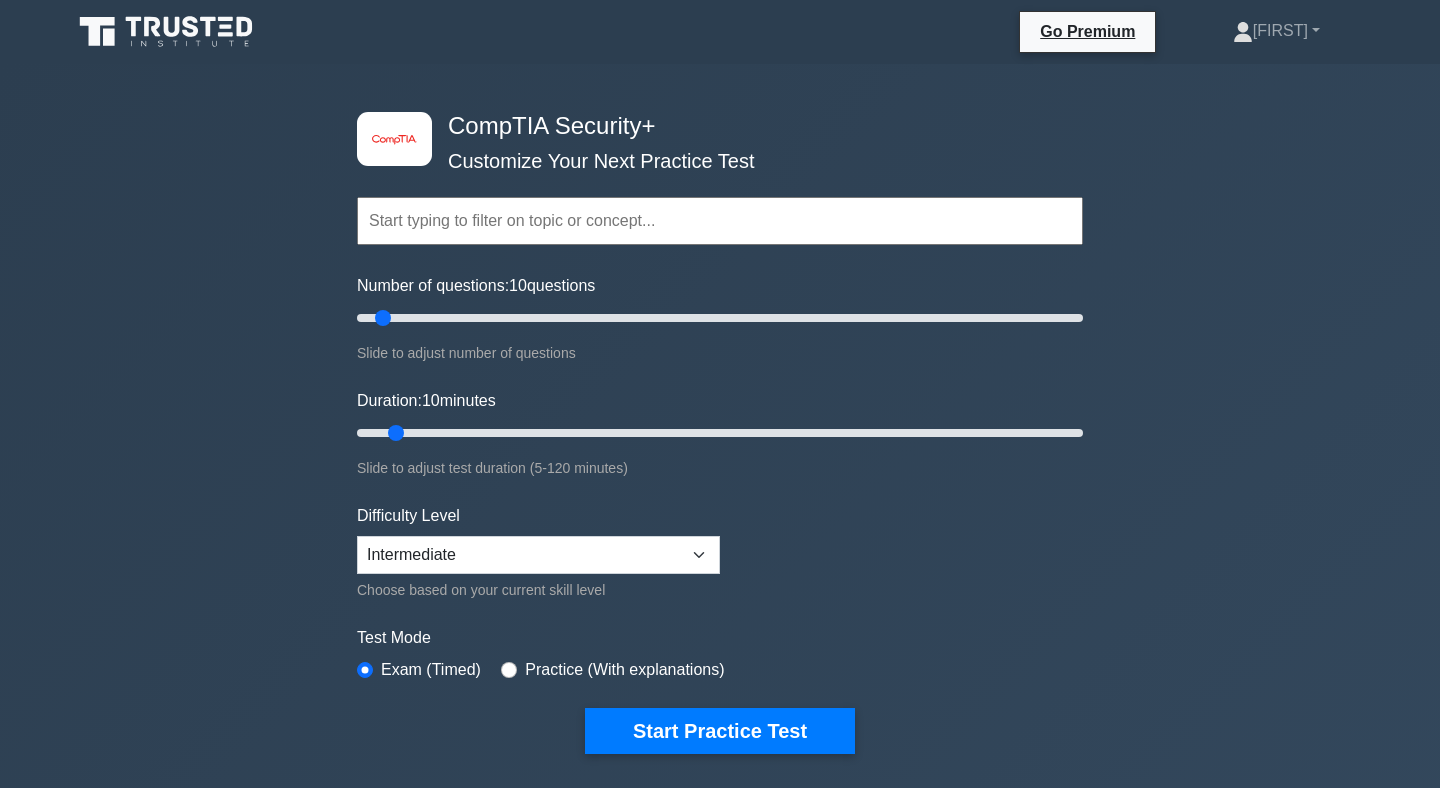 scroll, scrollTop: 0, scrollLeft: 0, axis: both 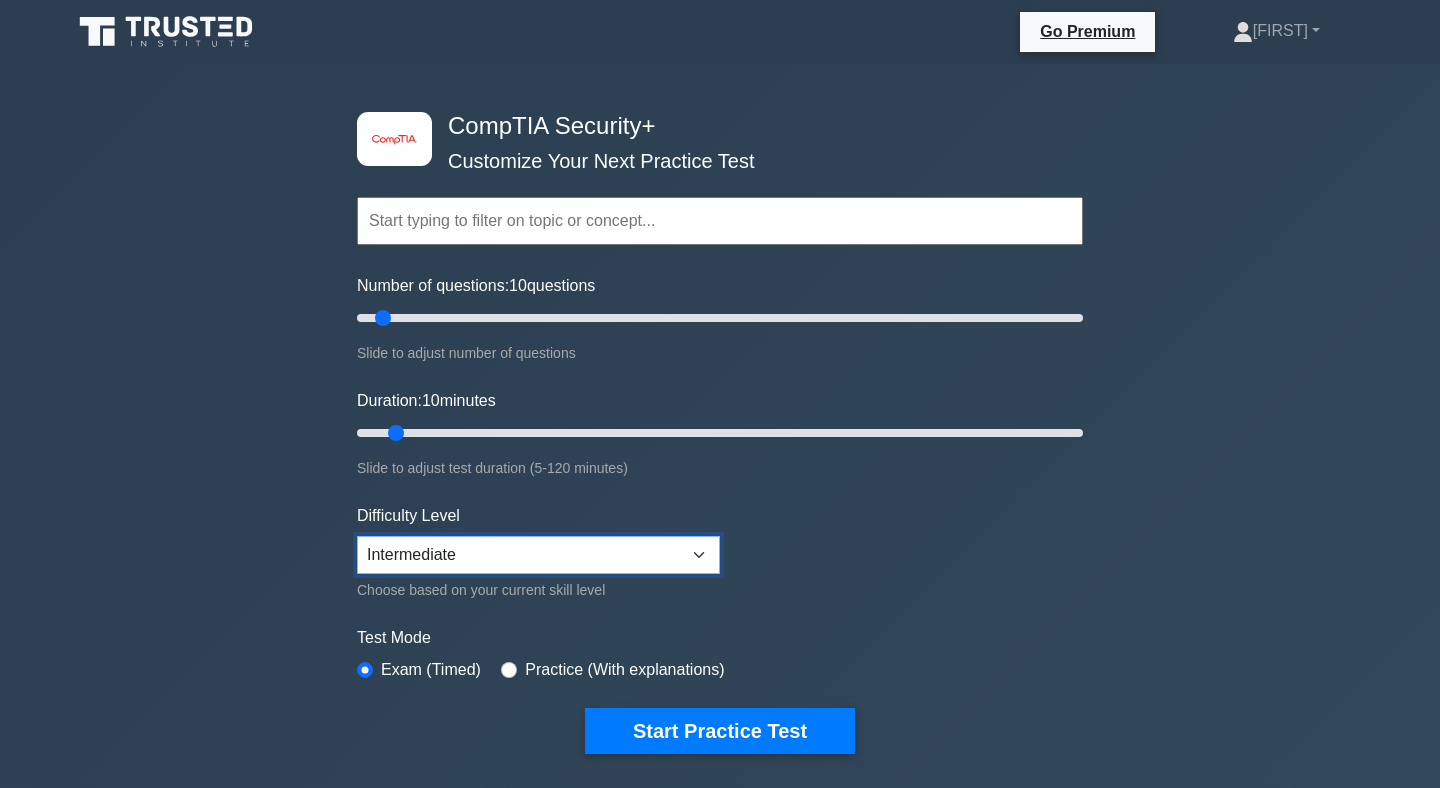 click on "Beginner
Intermediate
Expert" at bounding box center (538, 555) 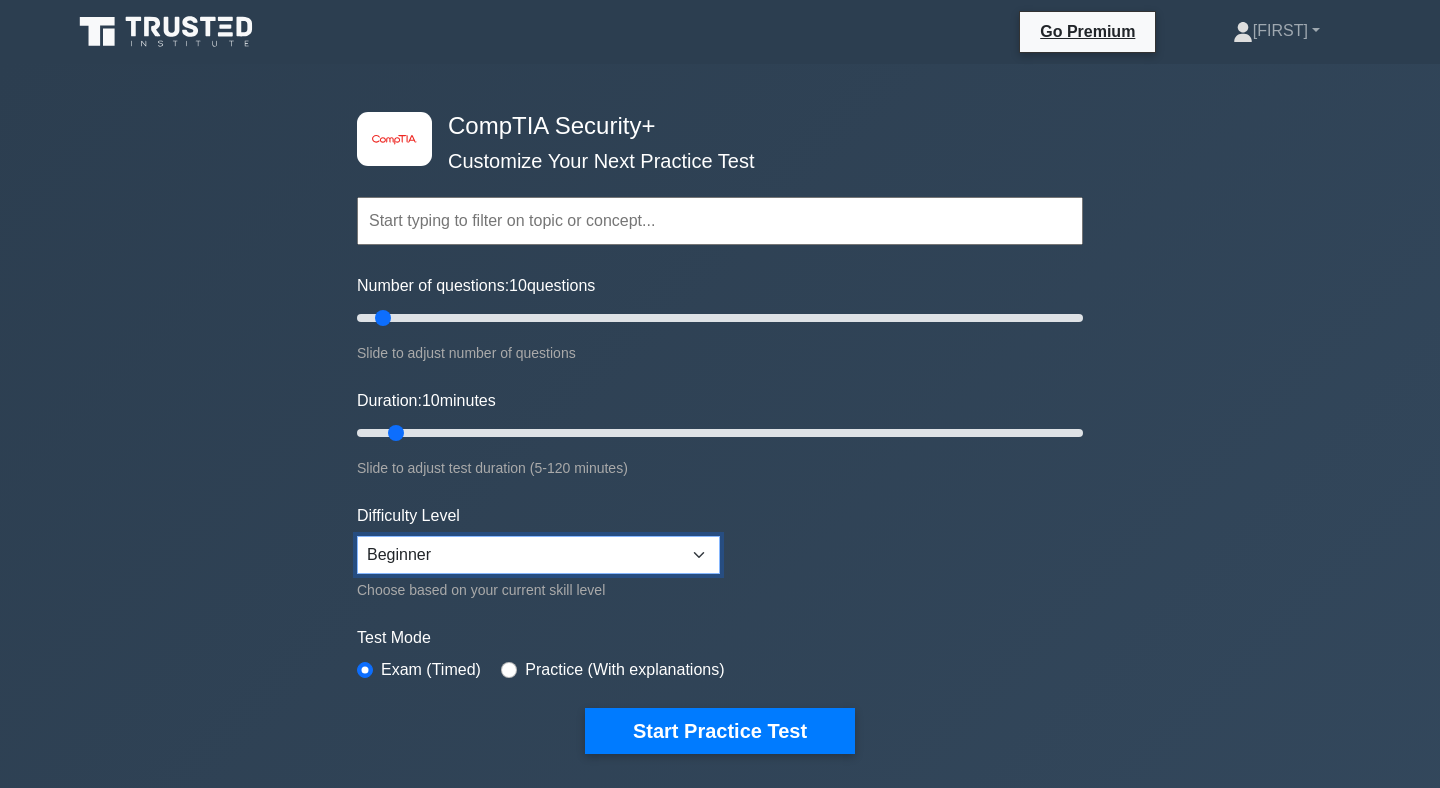 click on "Beginner
Intermediate
Expert" at bounding box center (538, 555) 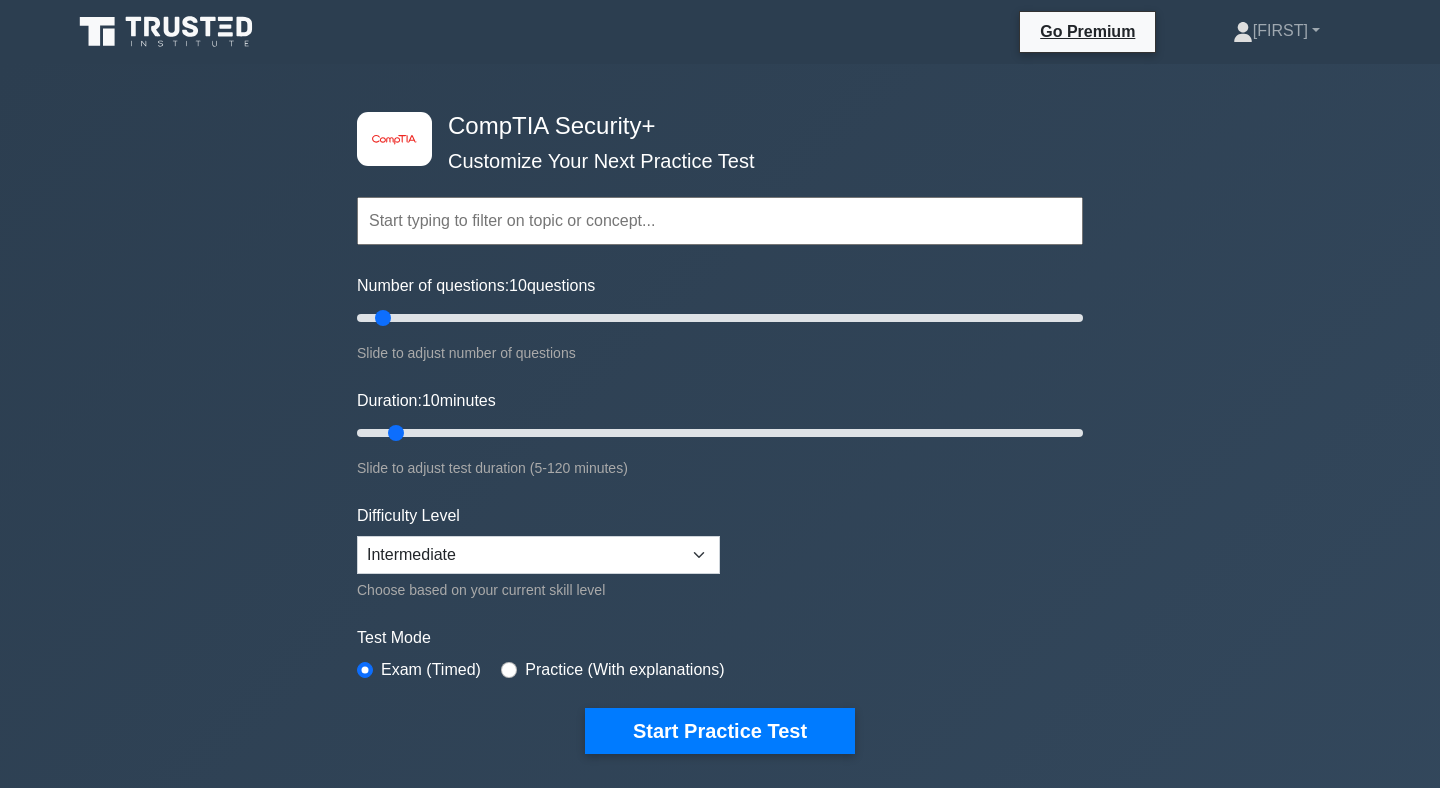 click on "Topics
Cryptography
Identity and Access Management
Risk Management
Network Security
Physical Security
Threat Analysis and Vulnerability Scanning
Secure System Design Principles
Security Policies and Procedures
Incident Response and Forensics" at bounding box center [720, 445] 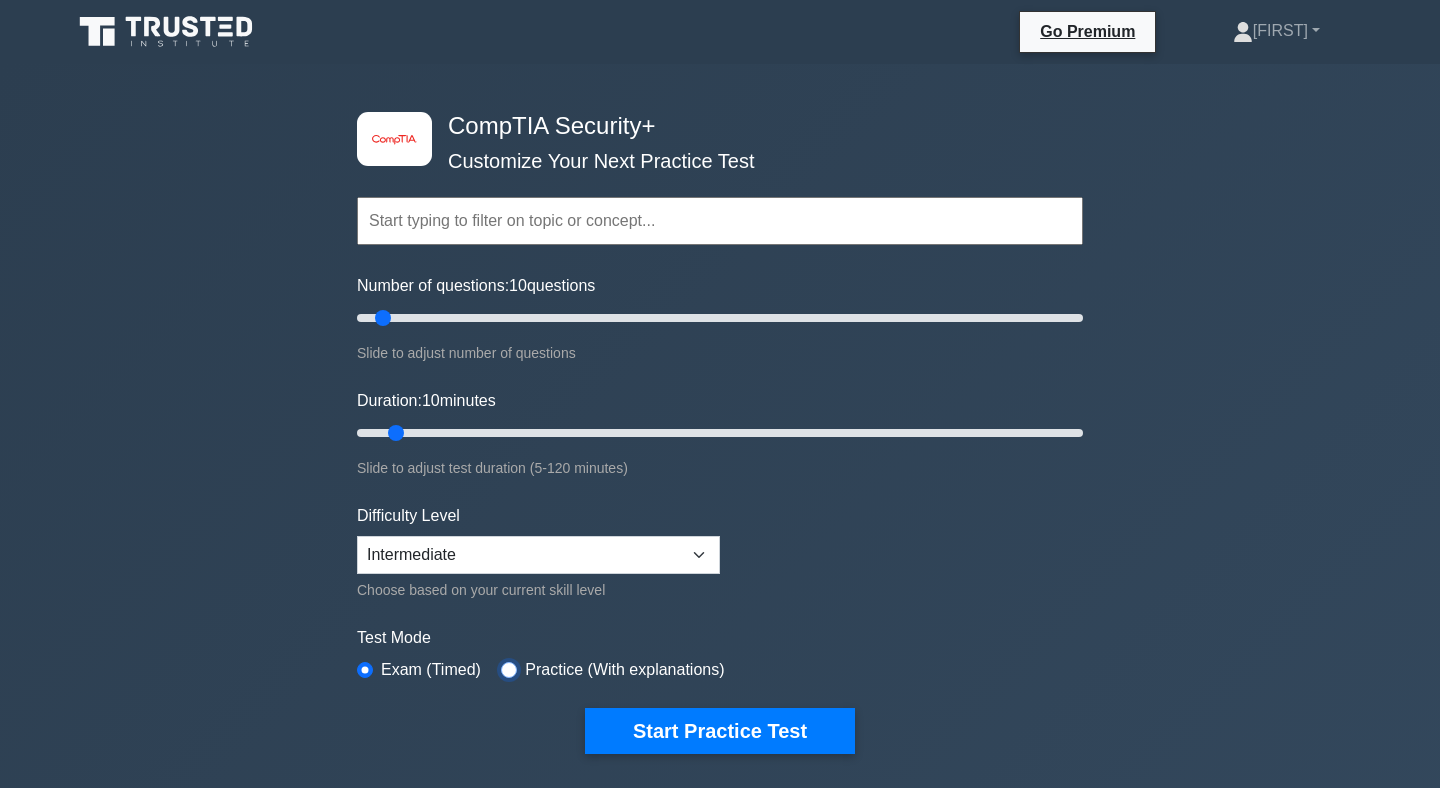 click at bounding box center [509, 670] 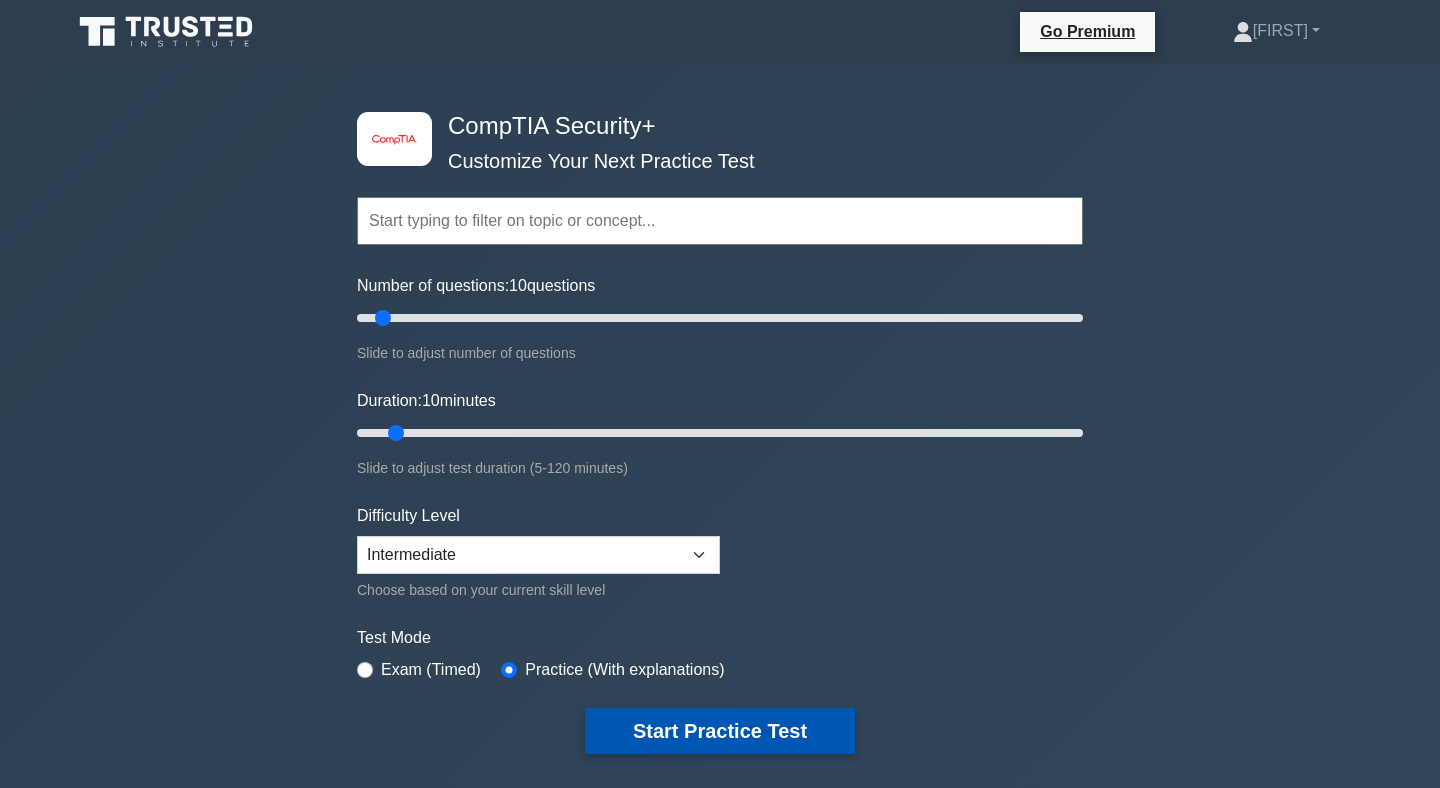 click on "Start Practice Test" at bounding box center (720, 731) 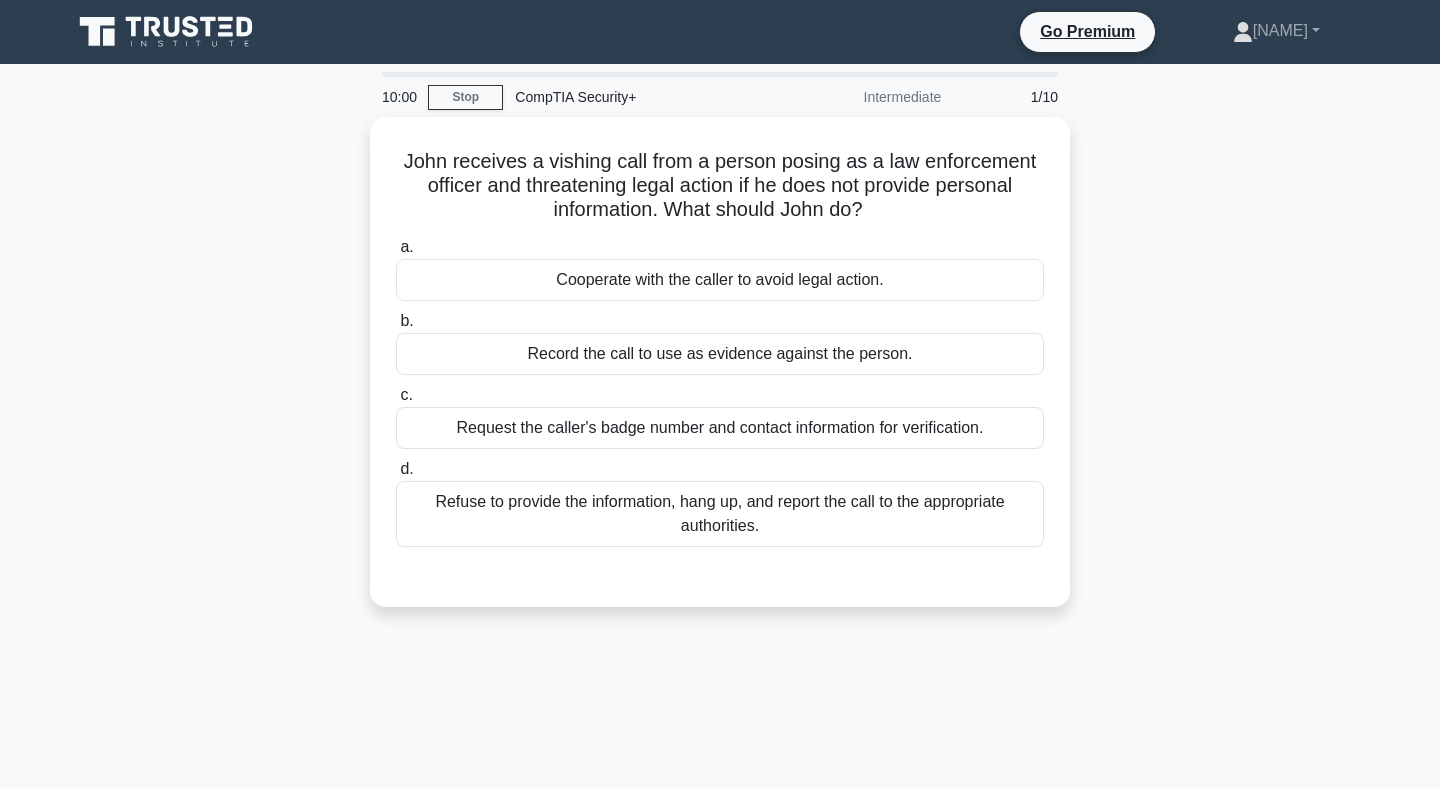 scroll, scrollTop: 0, scrollLeft: 0, axis: both 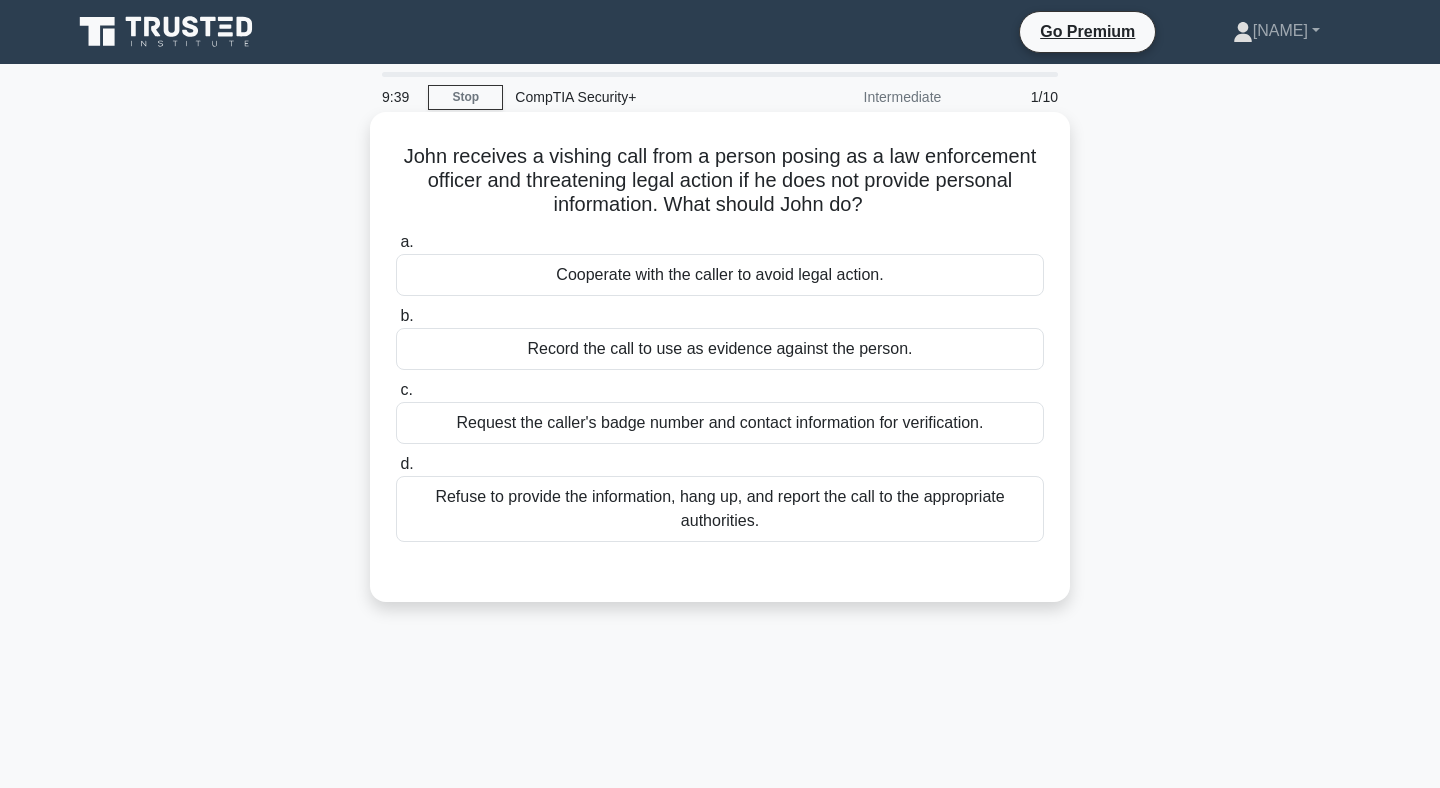 click on "Request the caller's badge number and contact information for verification." at bounding box center (720, 423) 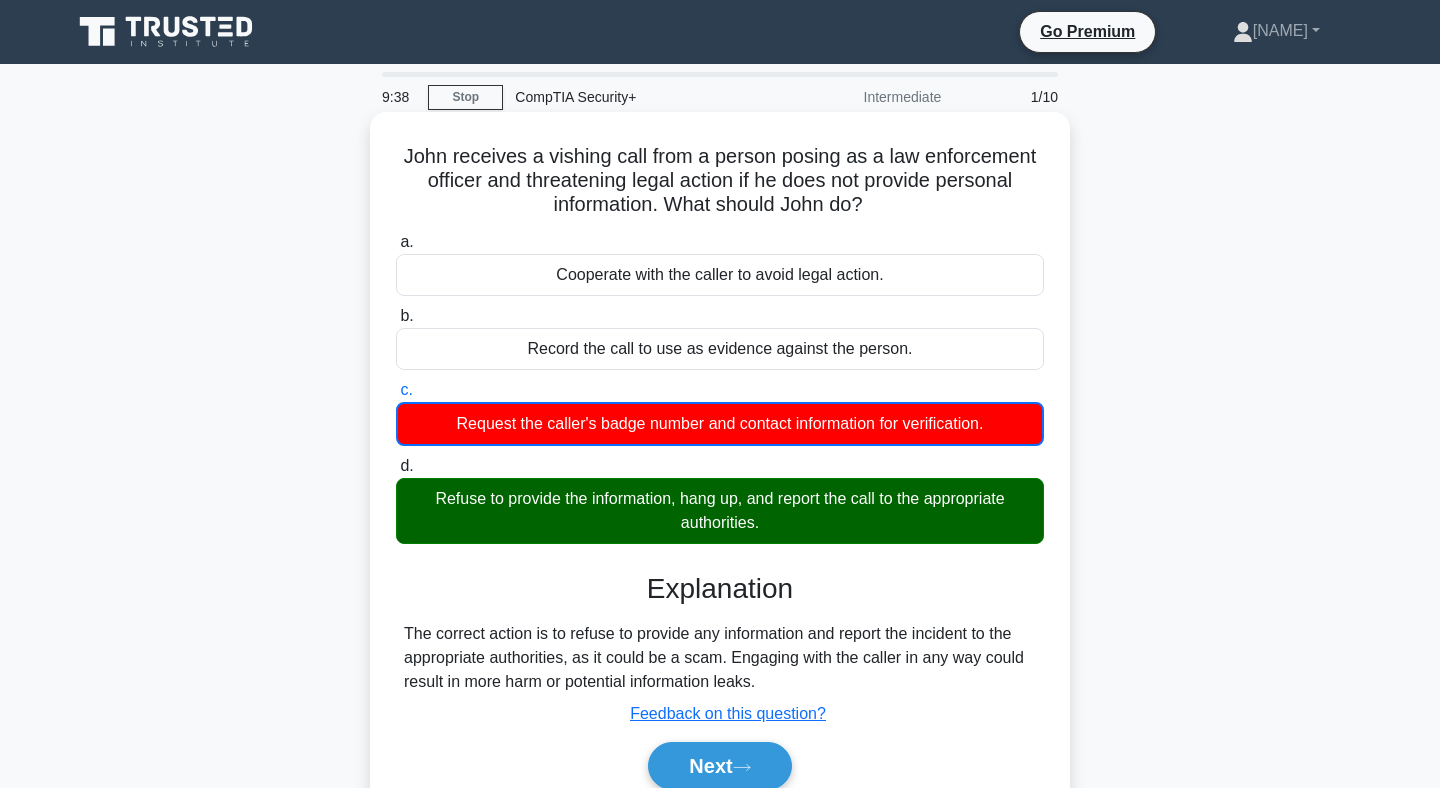 click on "Refuse to provide the information, hang up, and report the call to the appropriate authorities." at bounding box center (720, 511) 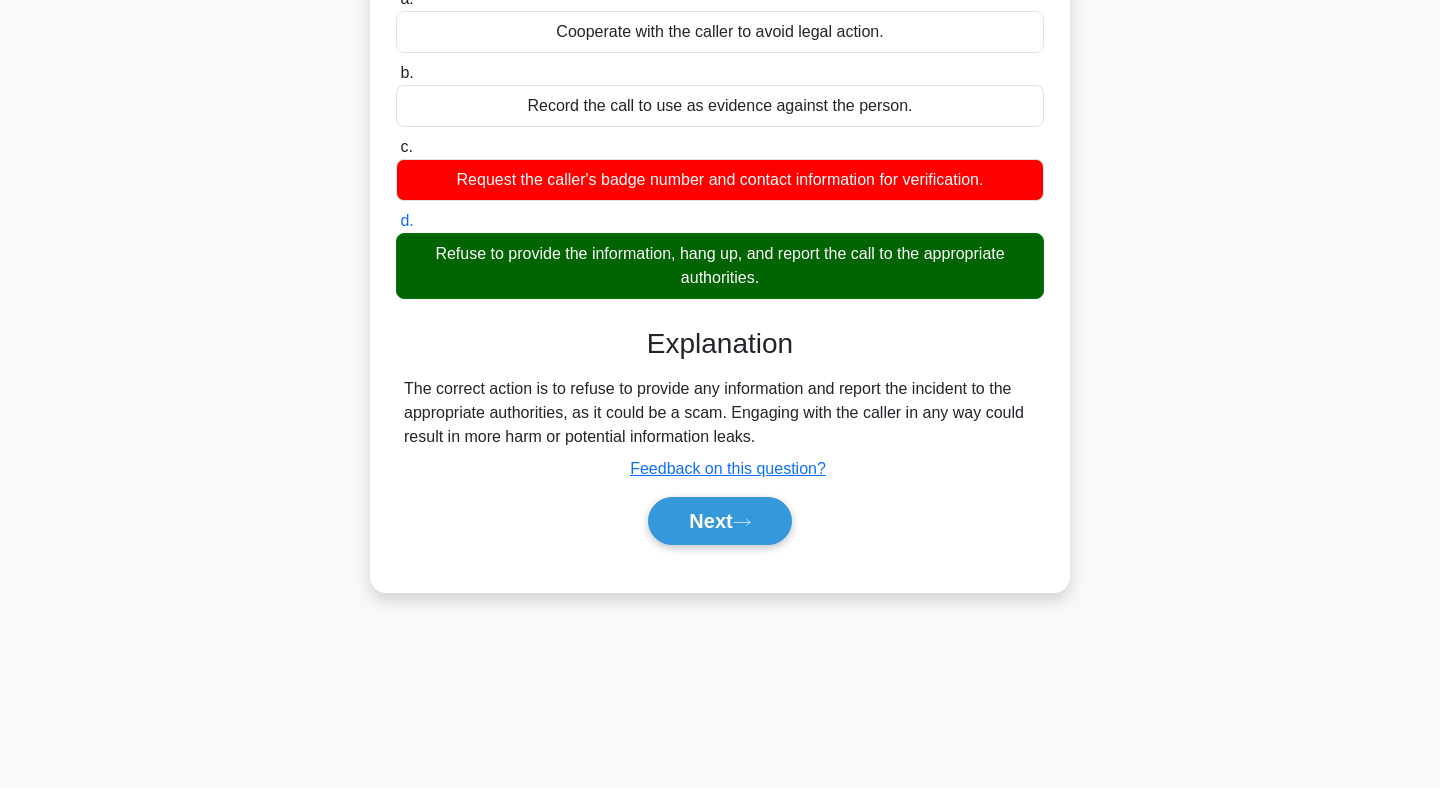 scroll, scrollTop: 245, scrollLeft: 0, axis: vertical 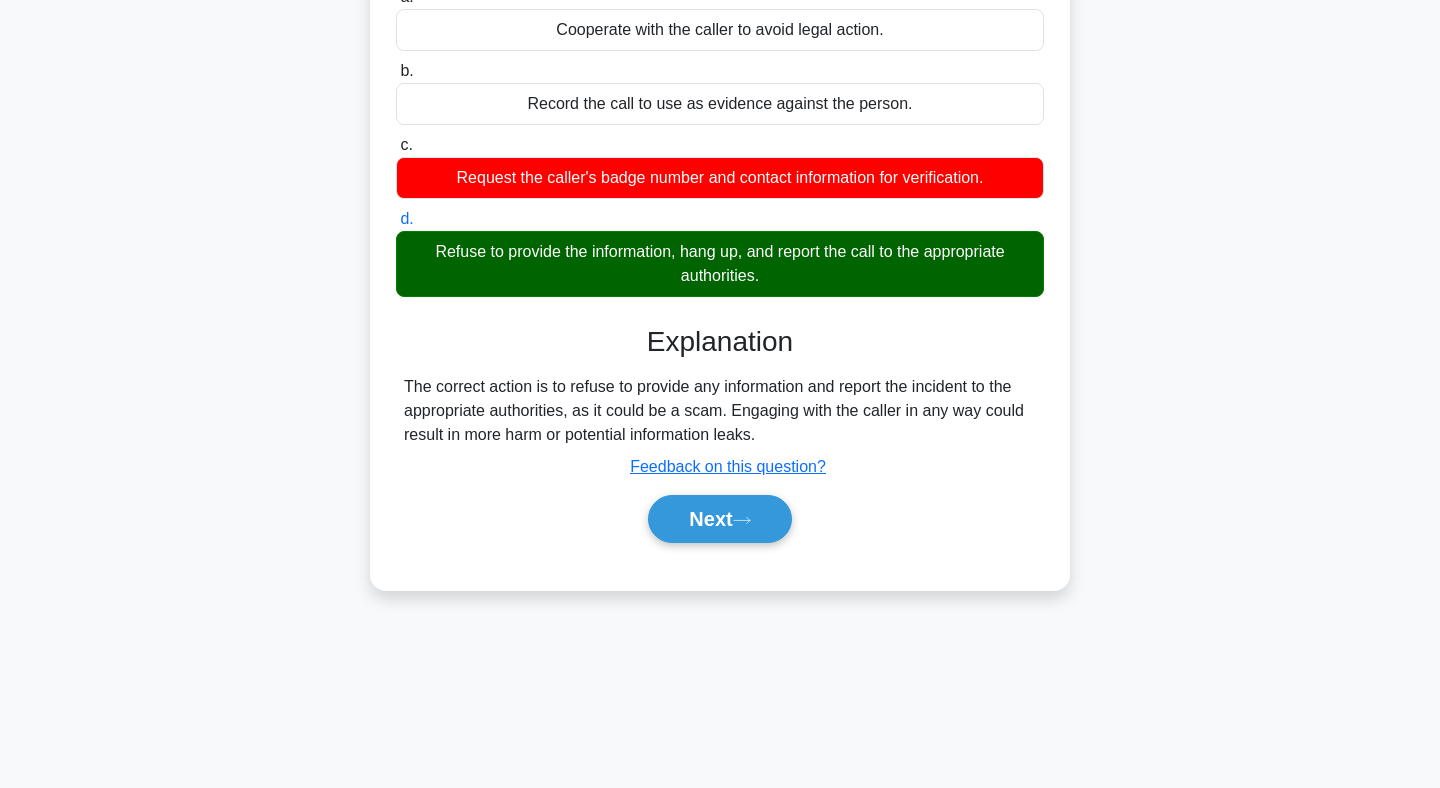 drag, startPoint x: 637, startPoint y: 384, endPoint x: 822, endPoint y: 425, distance: 189.48878 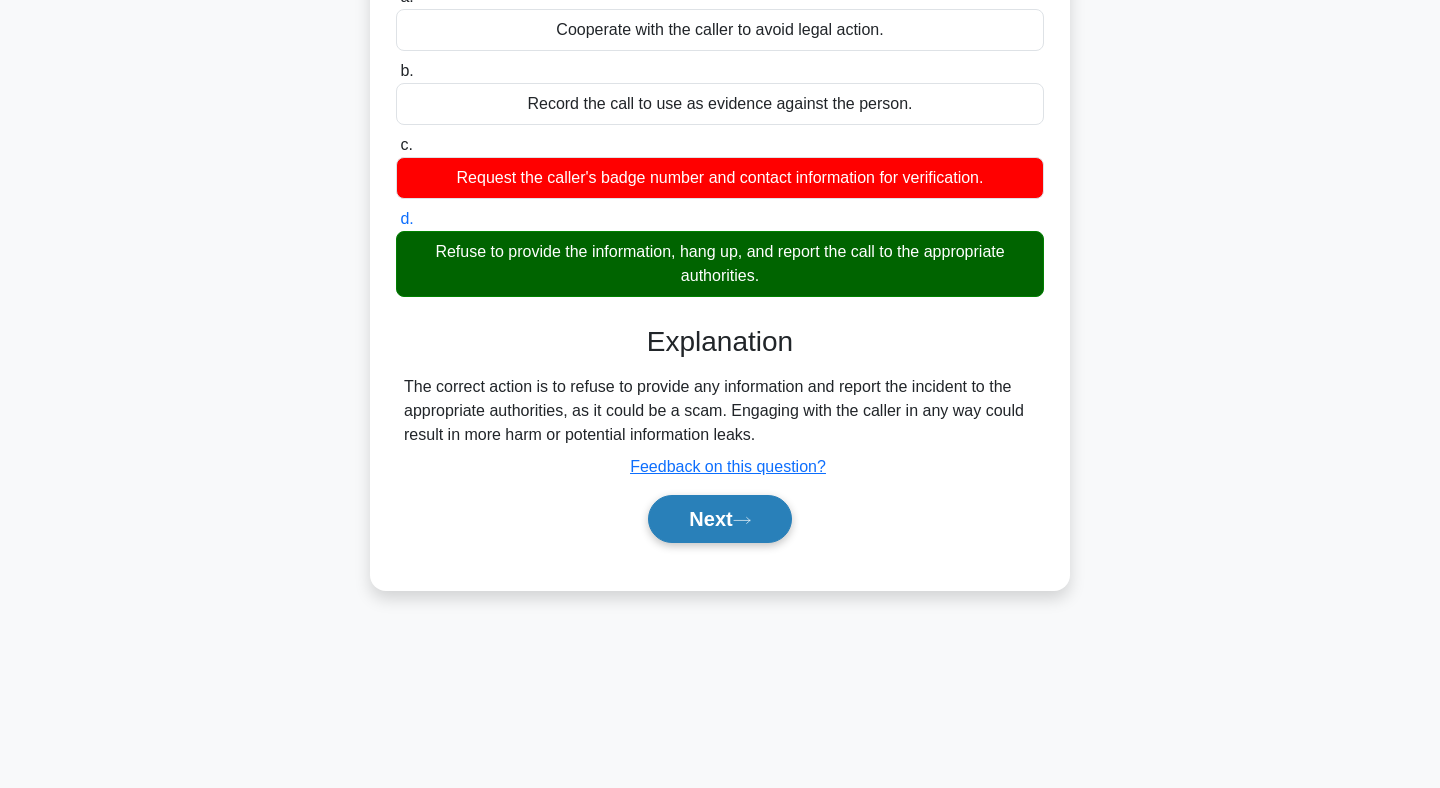 click on "Next" at bounding box center (719, 519) 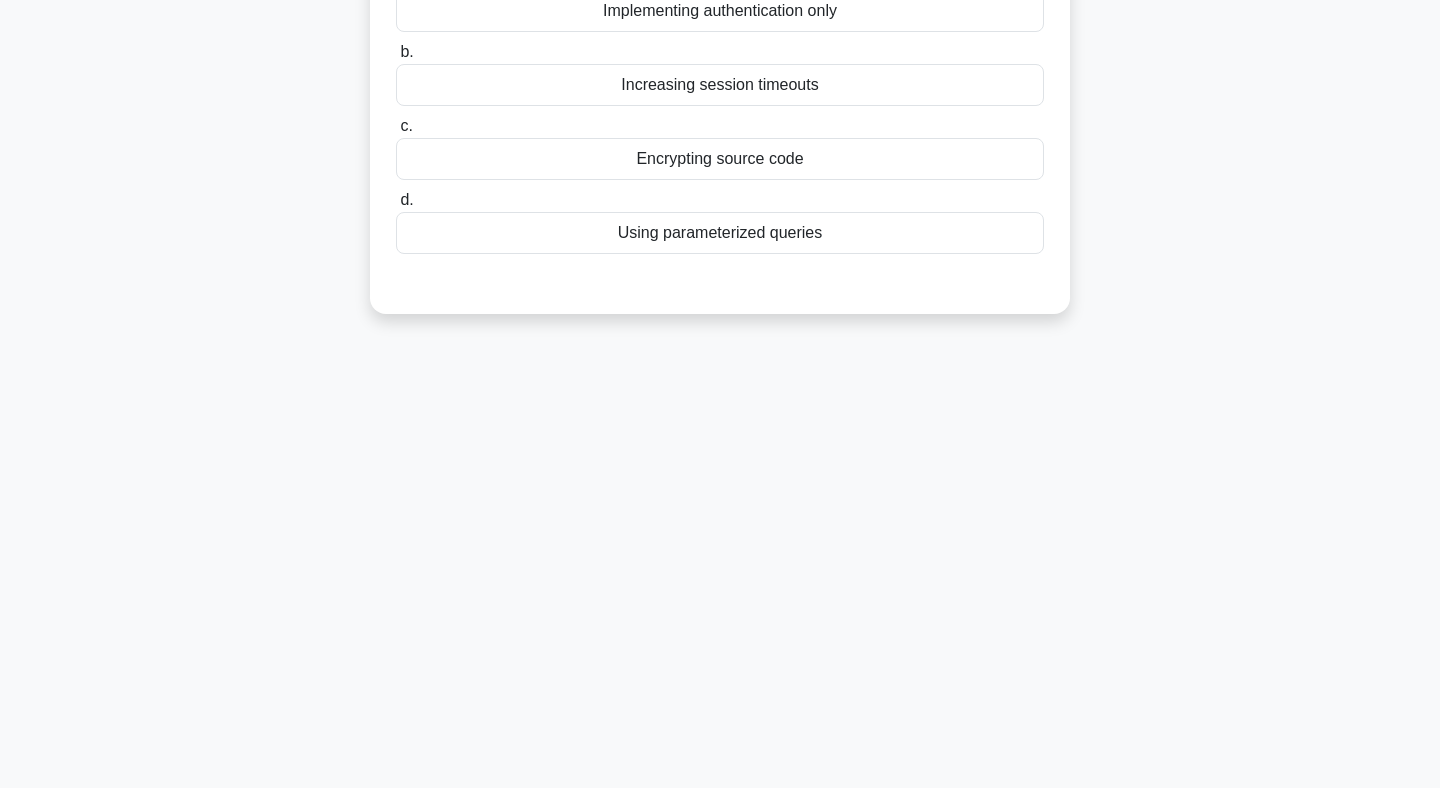 scroll, scrollTop: 0, scrollLeft: 0, axis: both 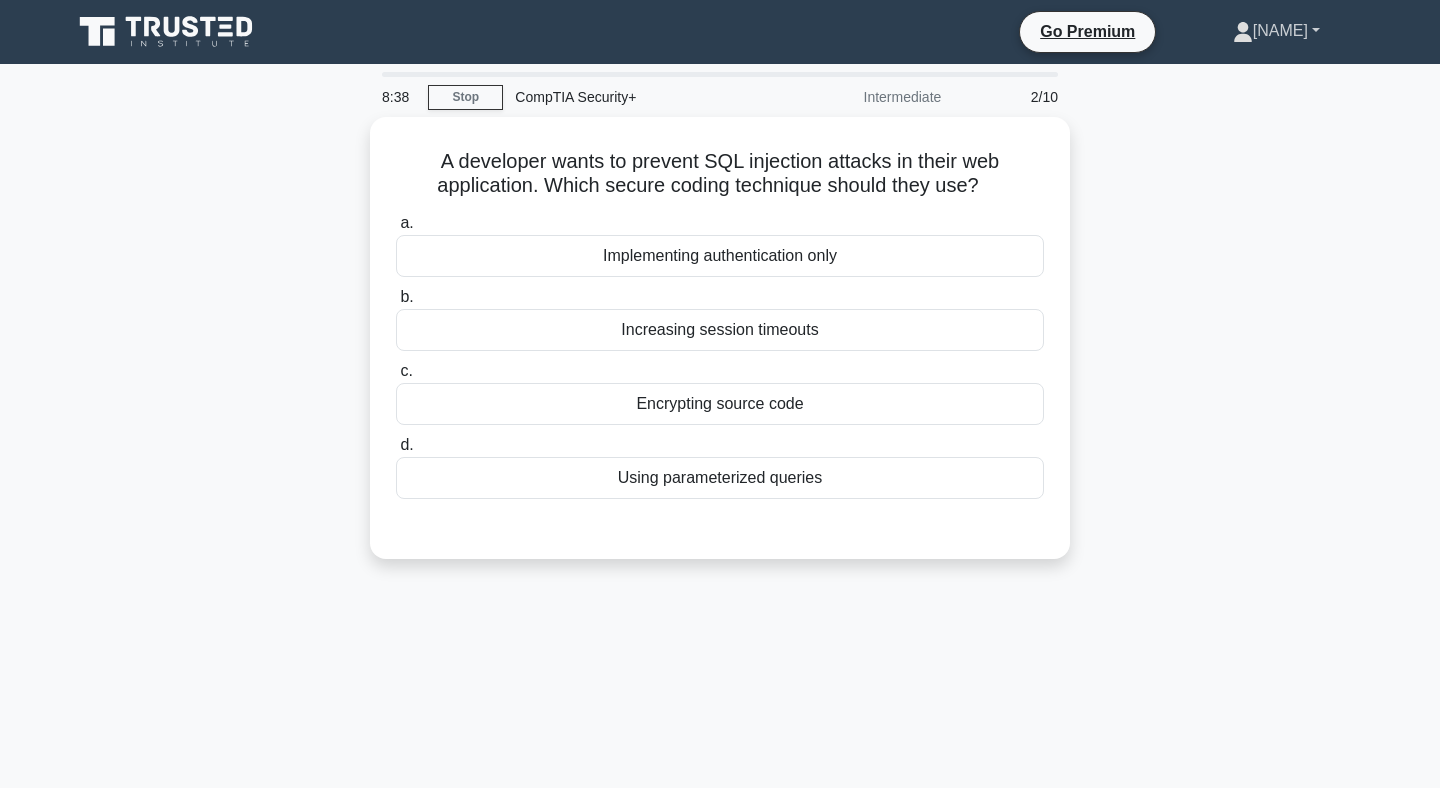 click 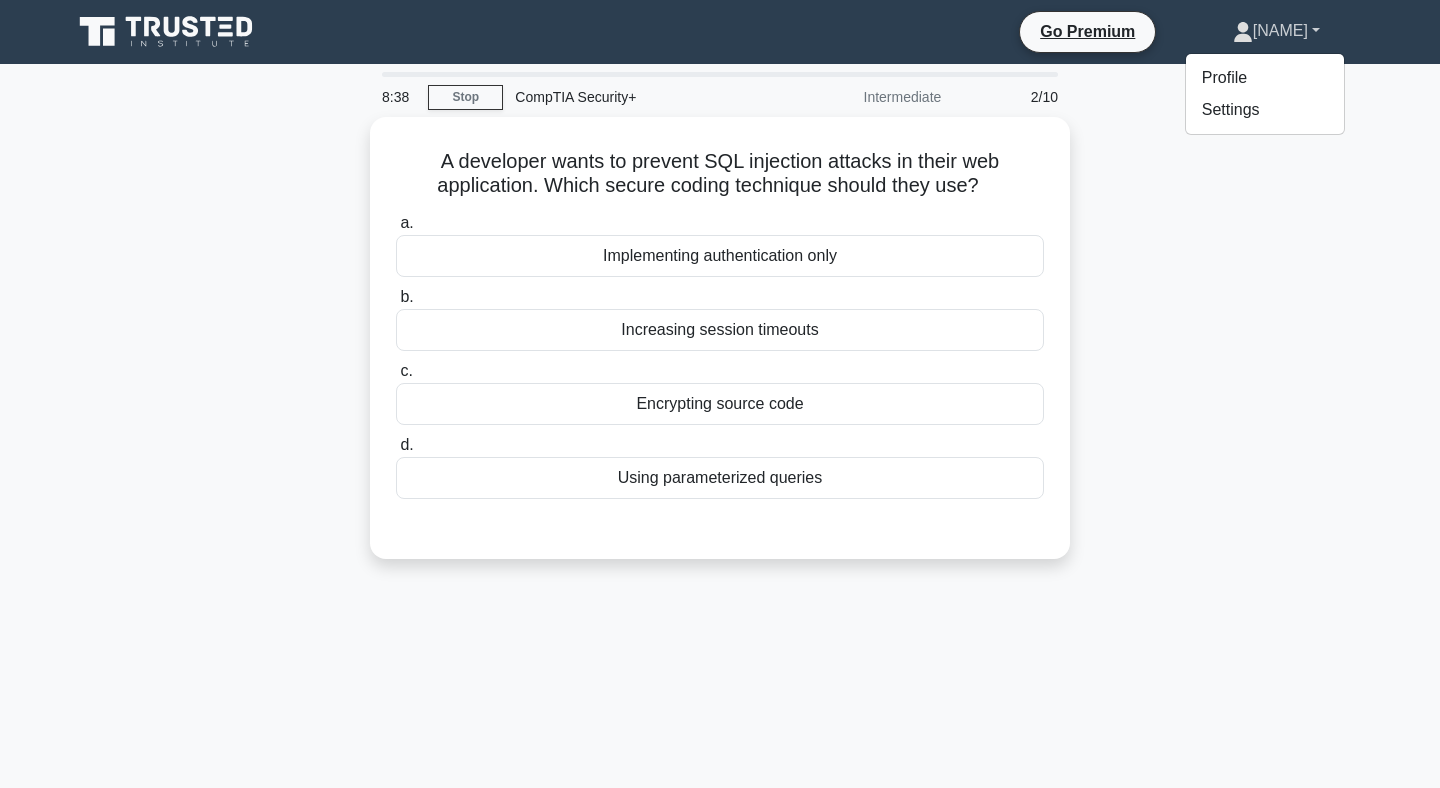 click 